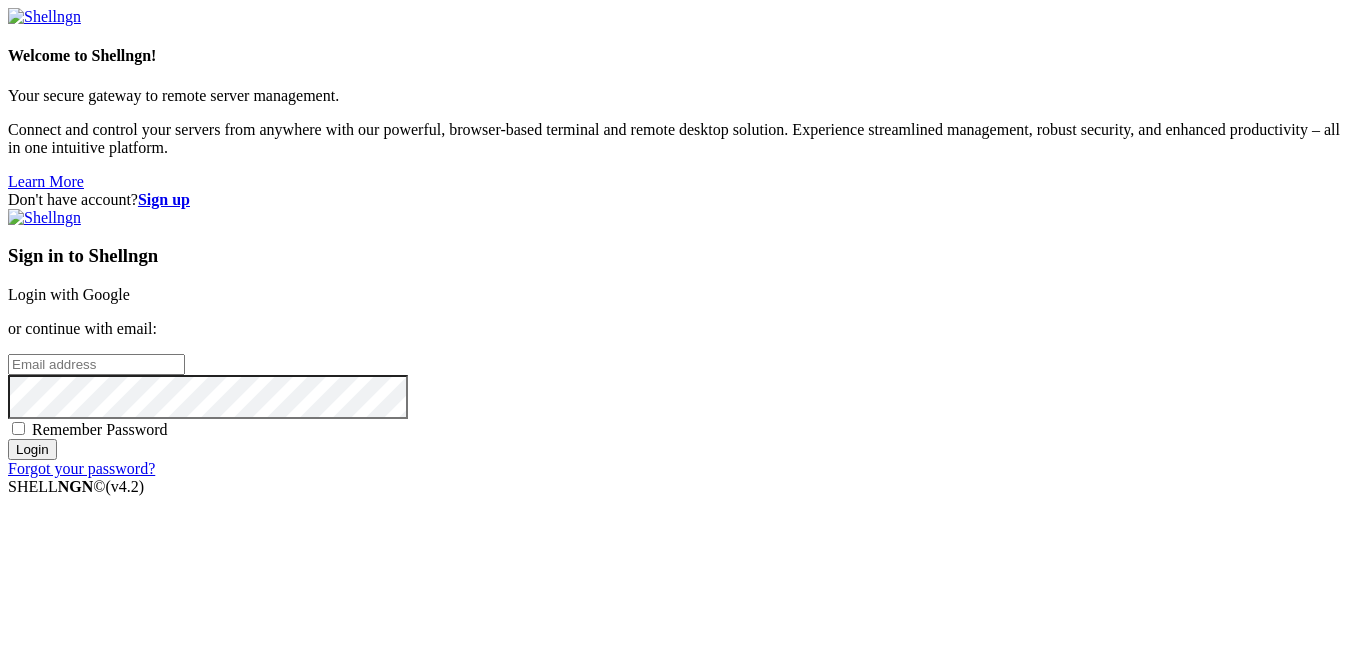 click on "Login with Google" at bounding box center (69, 294) 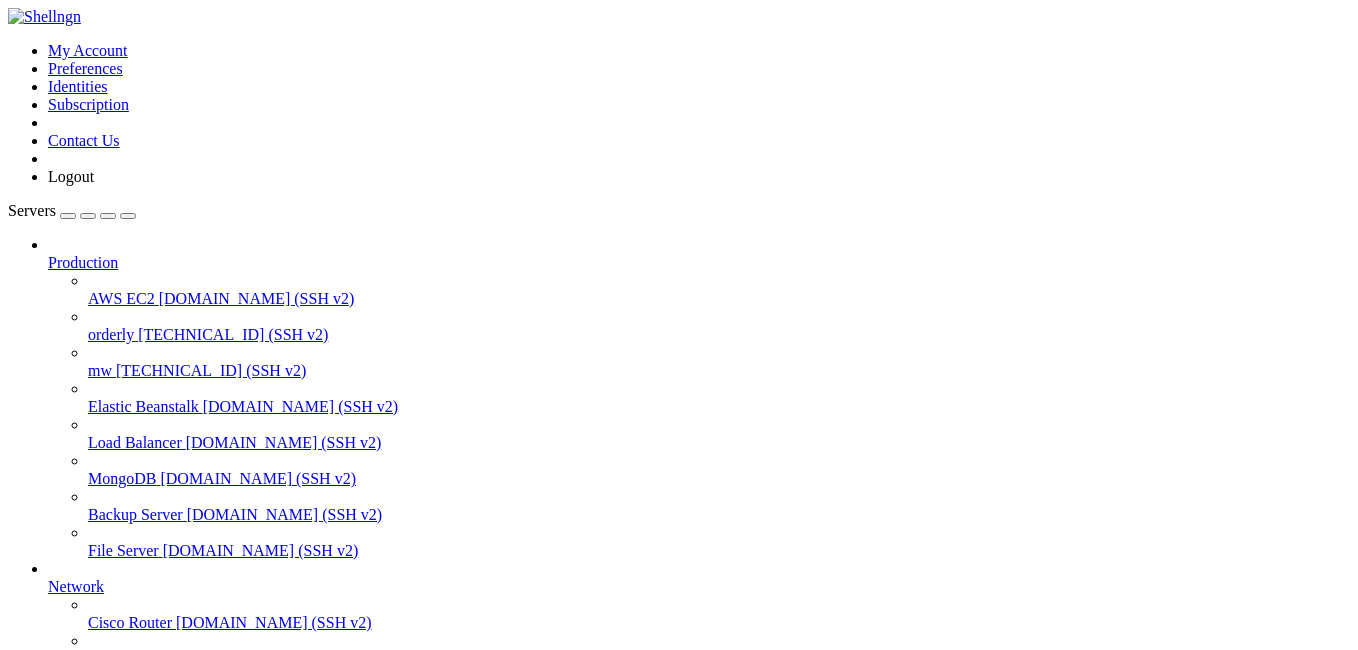 click on "  Start a Session
Select a server to start a session via SSH, SFTP, RDP, VNC or Telnet.   -or-
Add Server" at bounding box center [679, 828] 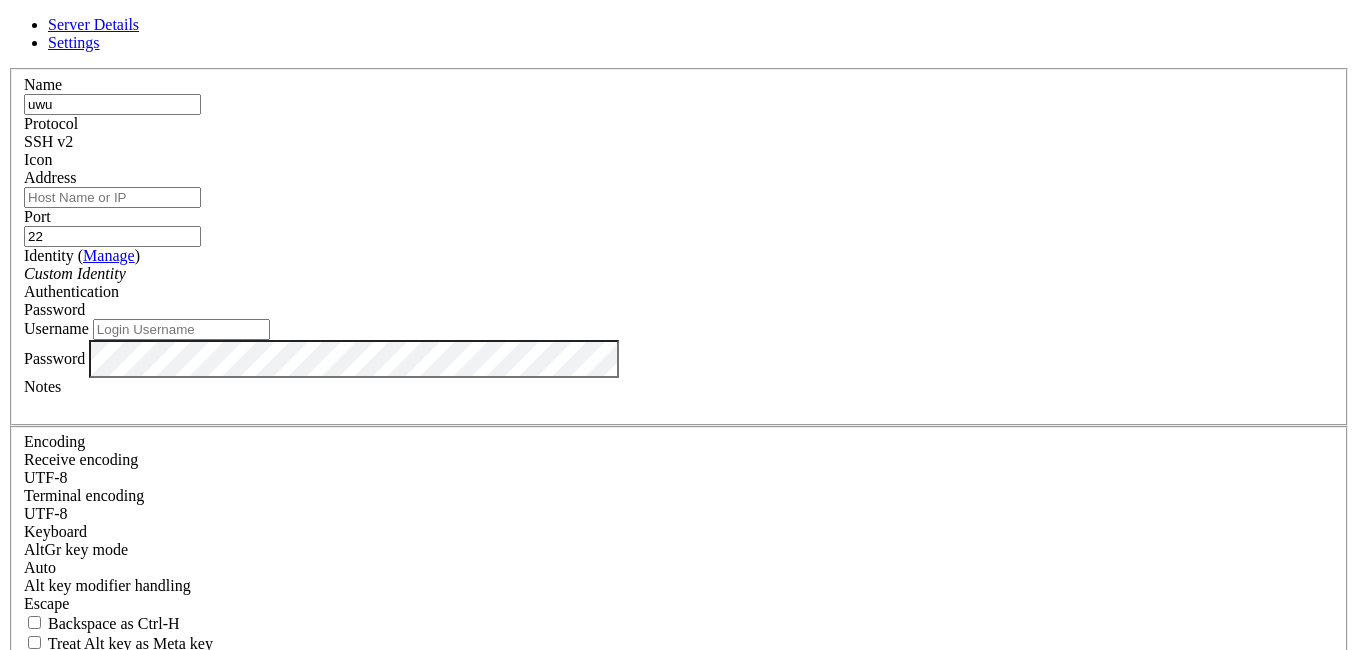 type on "uwu" 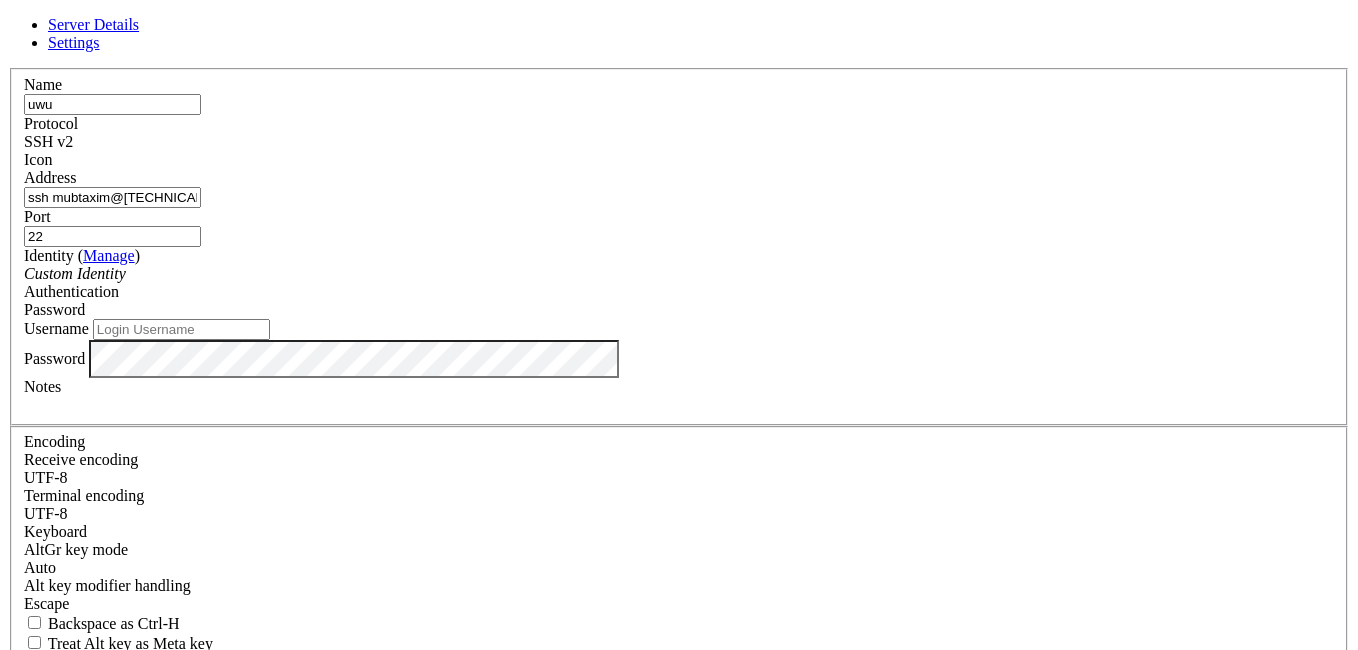 drag, startPoint x: 530, startPoint y: 217, endPoint x: 380, endPoint y: 228, distance: 150.40279 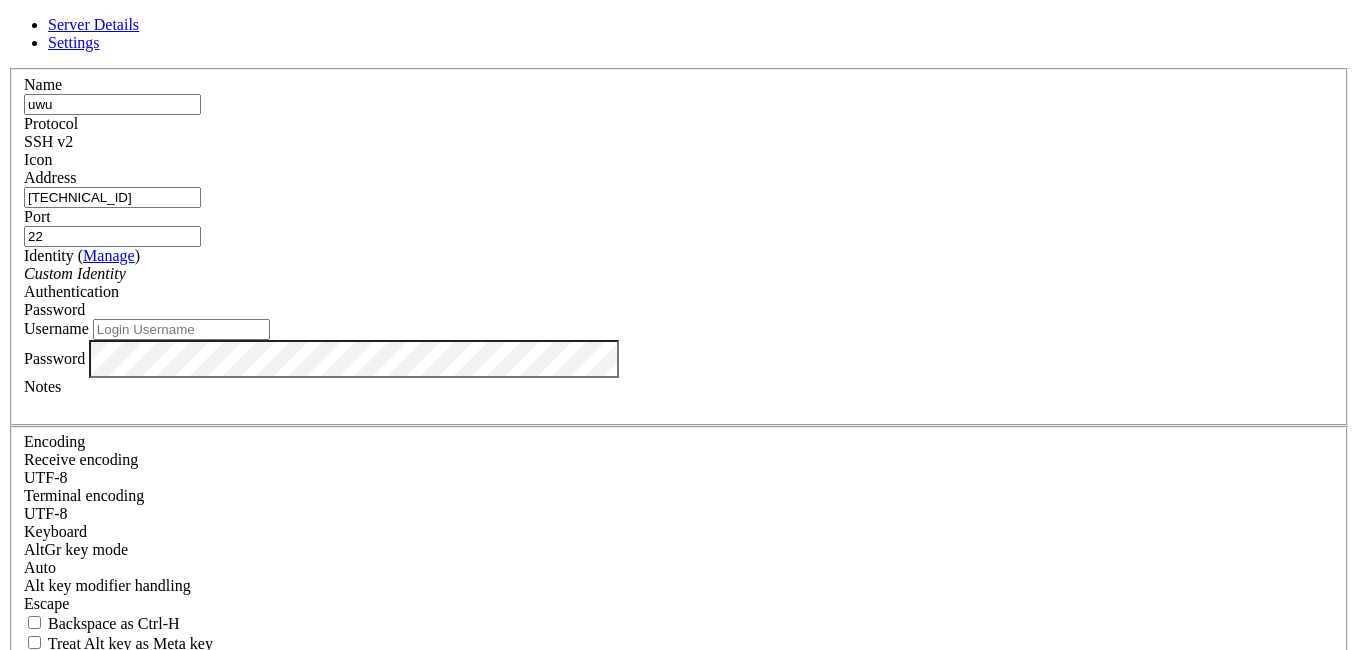 type on "[TECHNICAL_ID]" 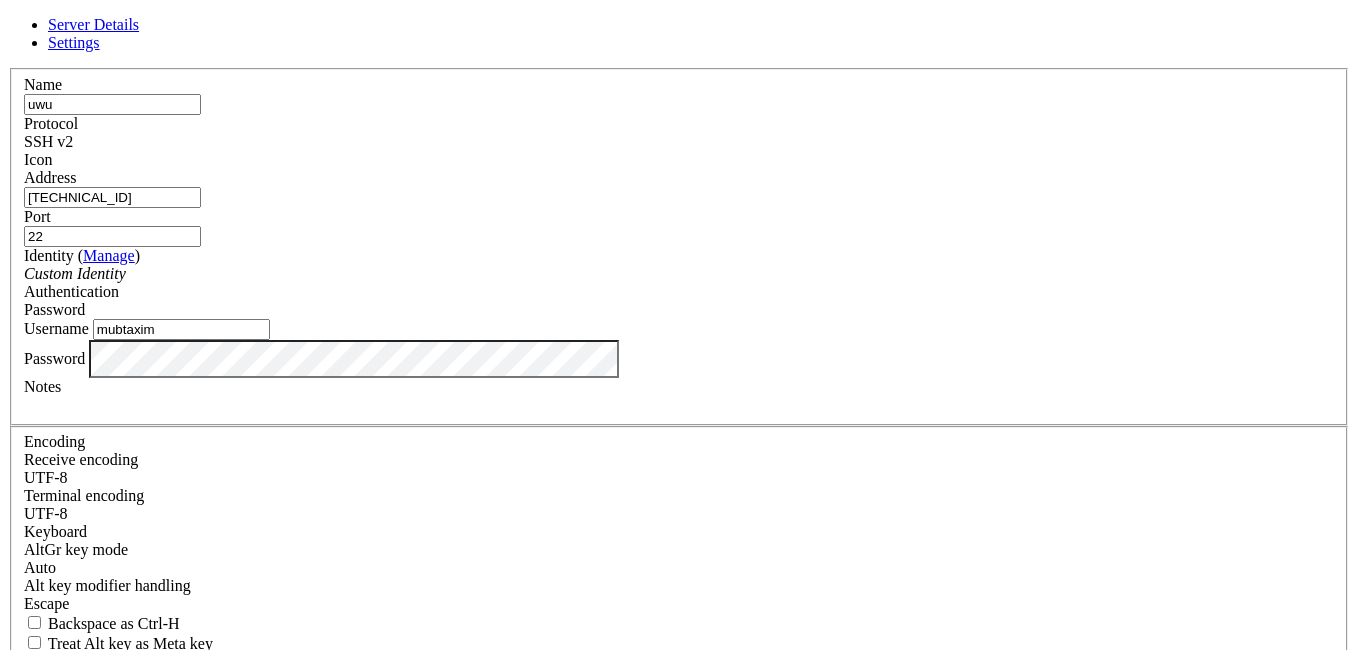 type on "mubtaxim" 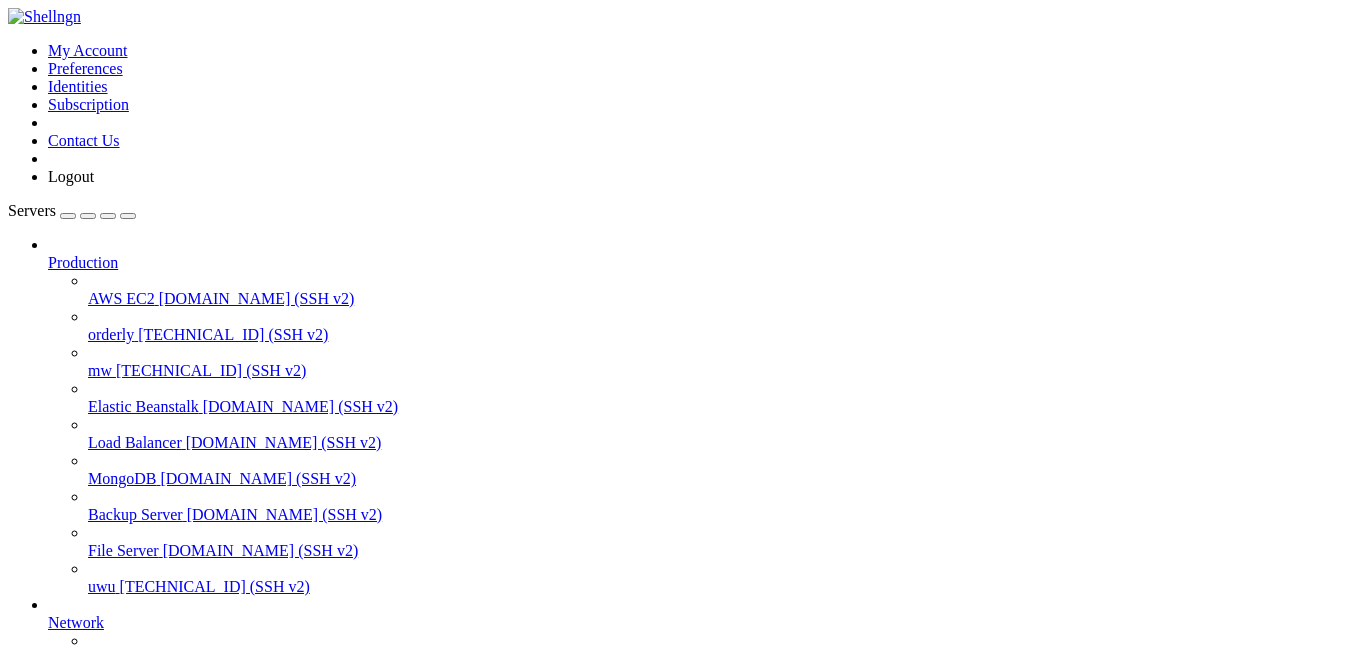 scroll, scrollTop: 0, scrollLeft: 0, axis: both 